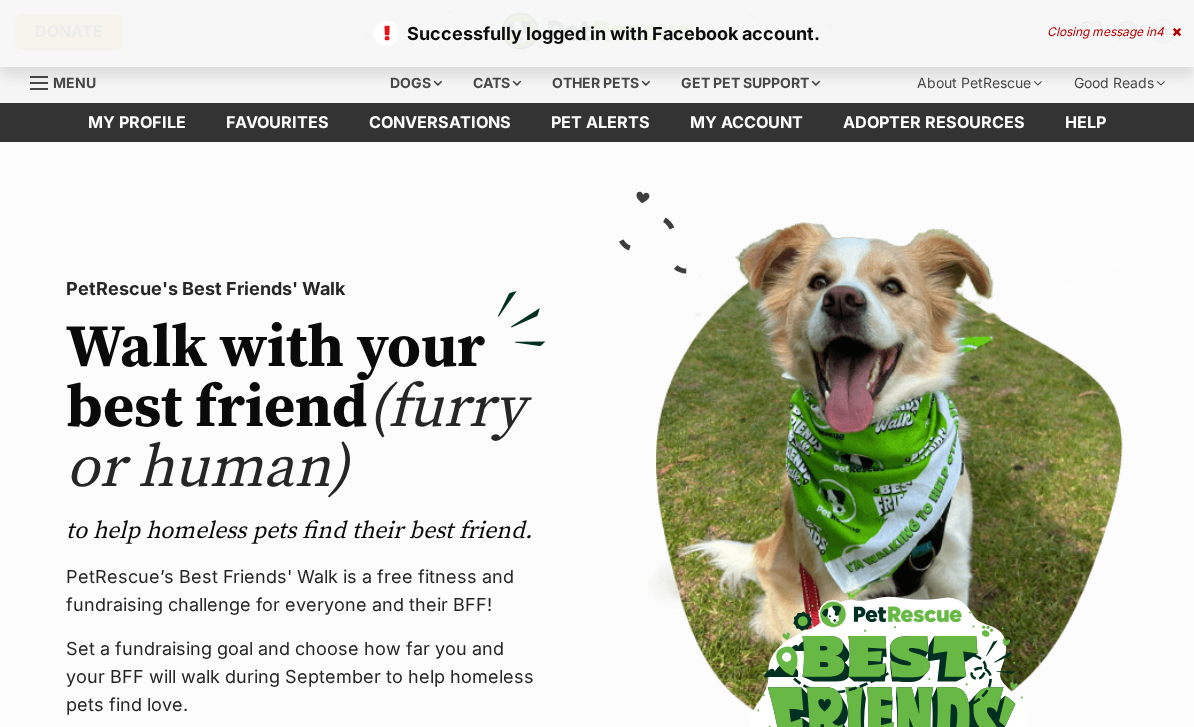 scroll, scrollTop: 0, scrollLeft: 0, axis: both 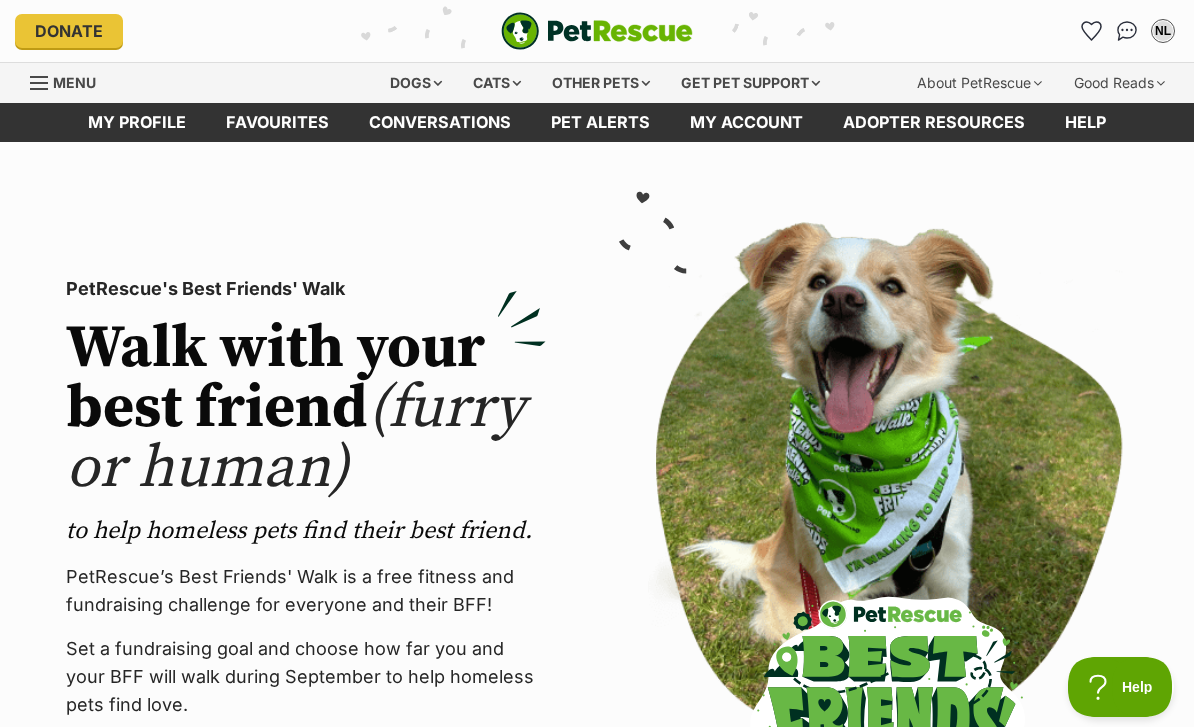 click 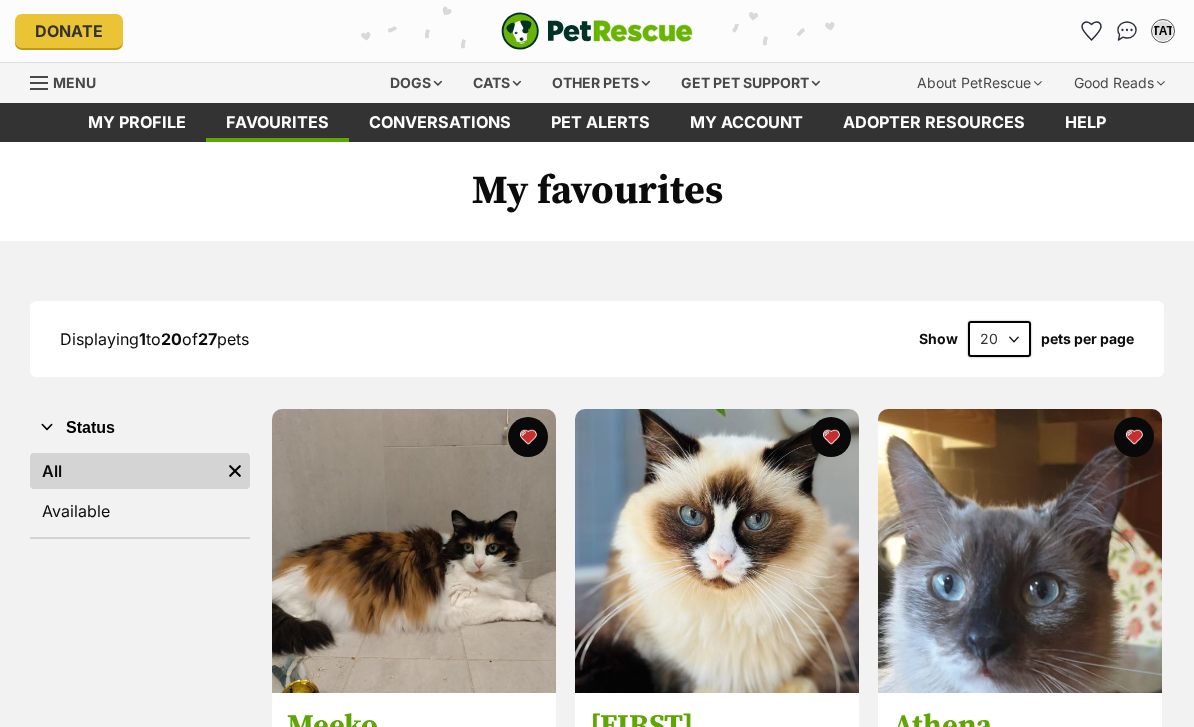 scroll, scrollTop: 0, scrollLeft: 0, axis: both 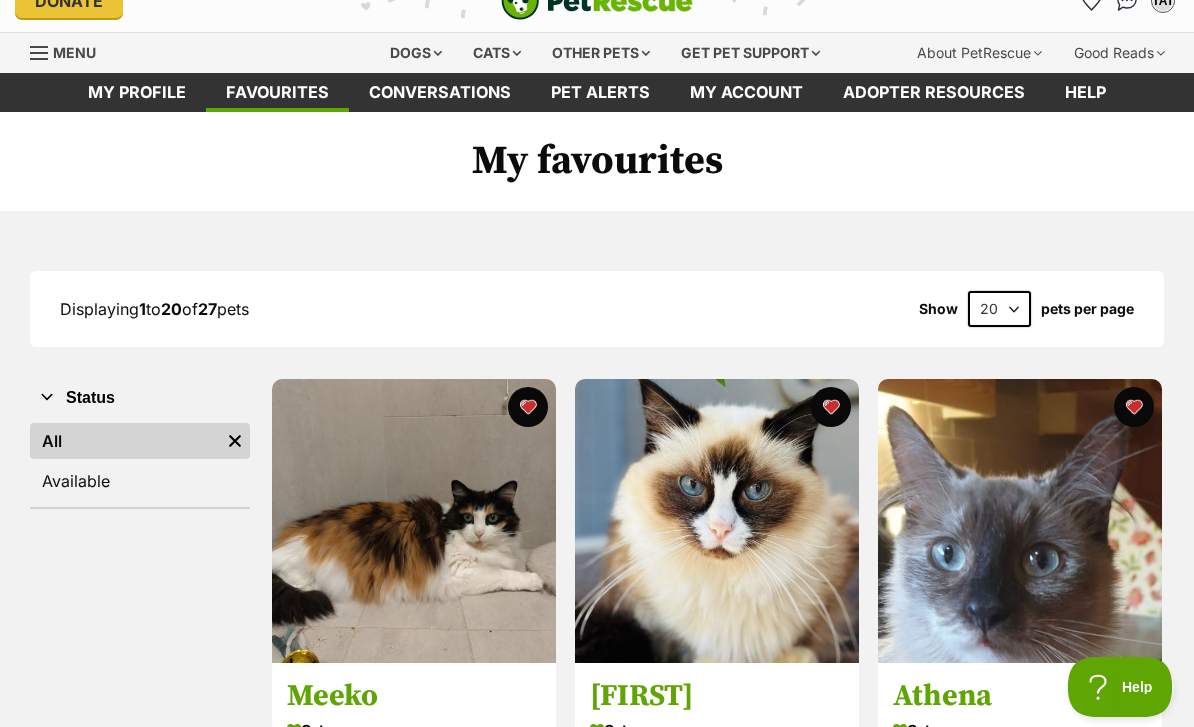 click at bounding box center (717, 521) 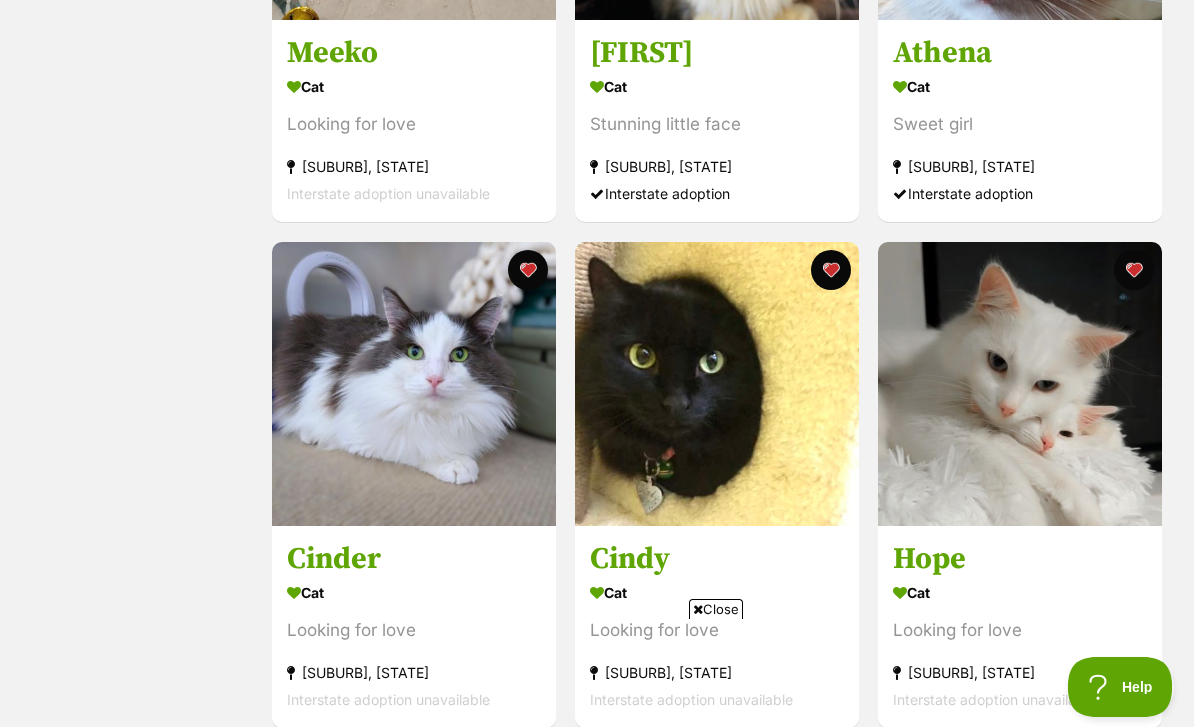 scroll, scrollTop: 0, scrollLeft: 0, axis: both 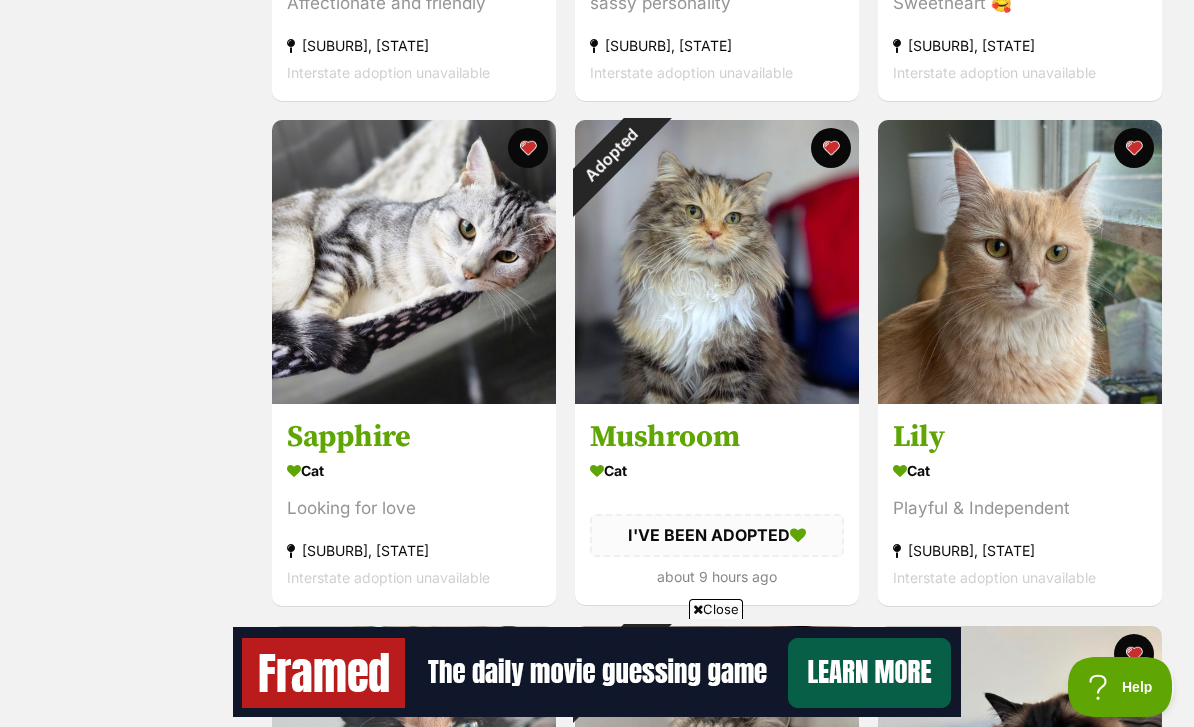 click on "Sapphire" at bounding box center [414, 438] 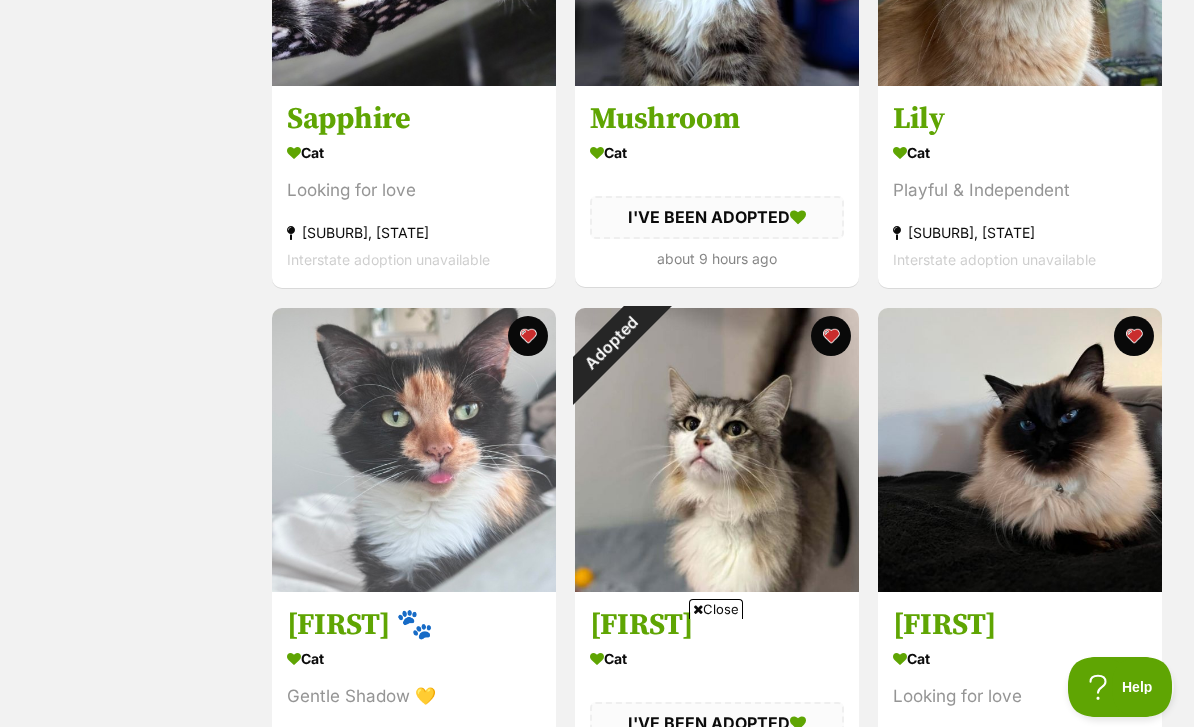scroll, scrollTop: 2146, scrollLeft: 0, axis: vertical 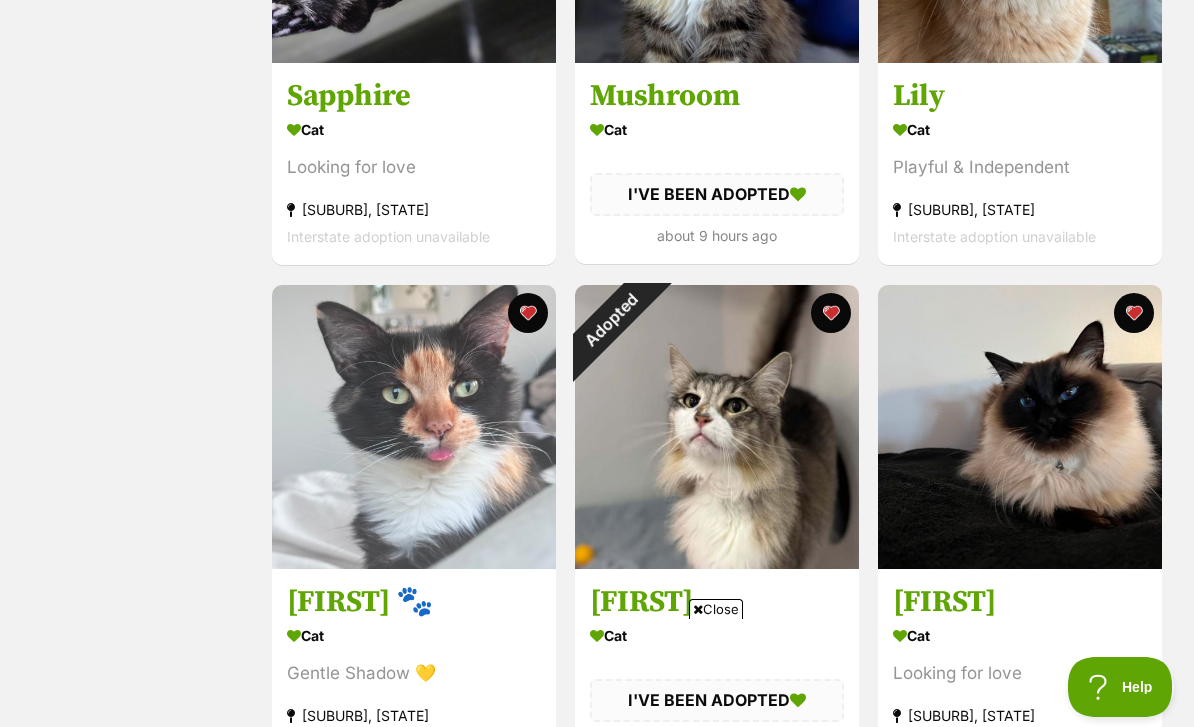 click at bounding box center (1020, 427) 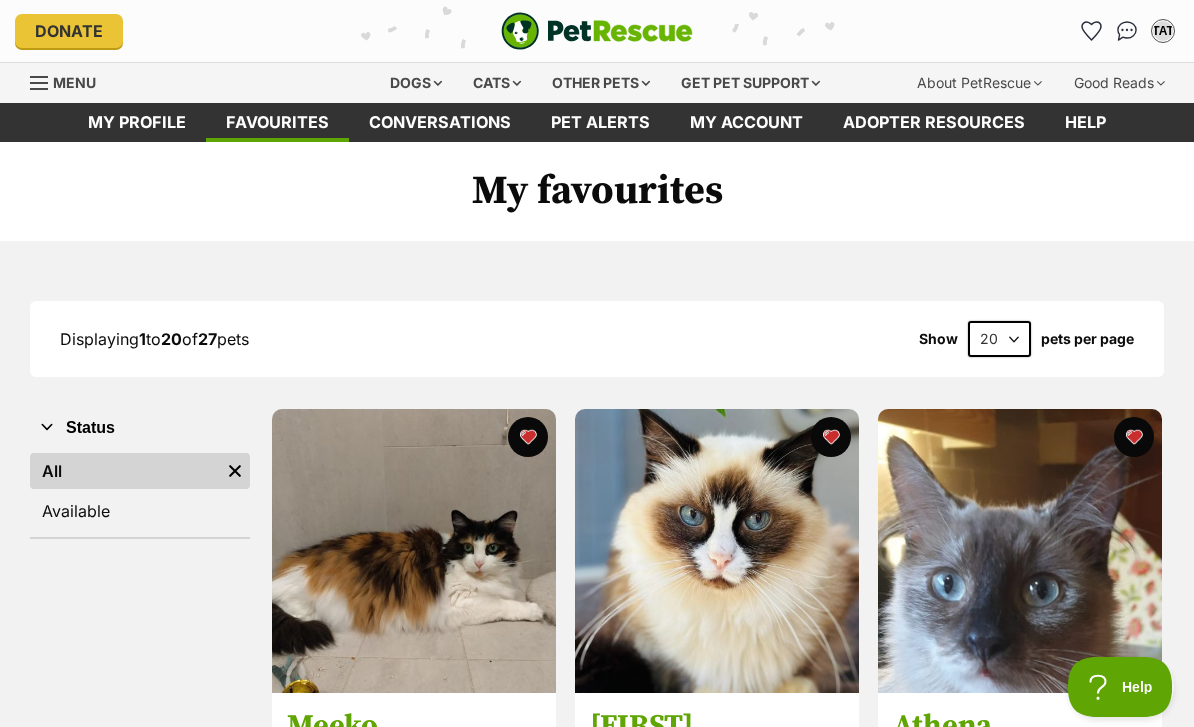 scroll, scrollTop: 0, scrollLeft: 0, axis: both 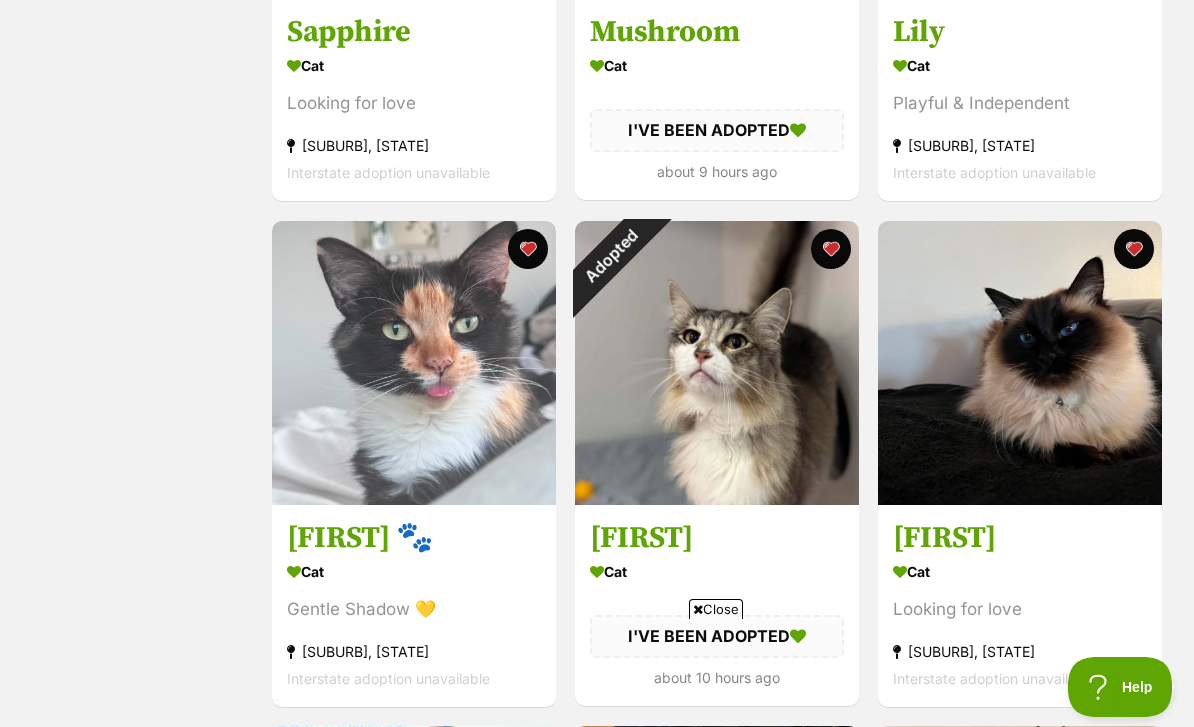 click on "Orion
Cat
I'VE BEEN ADOPTED
about 10 hours ago" at bounding box center (717, 604) 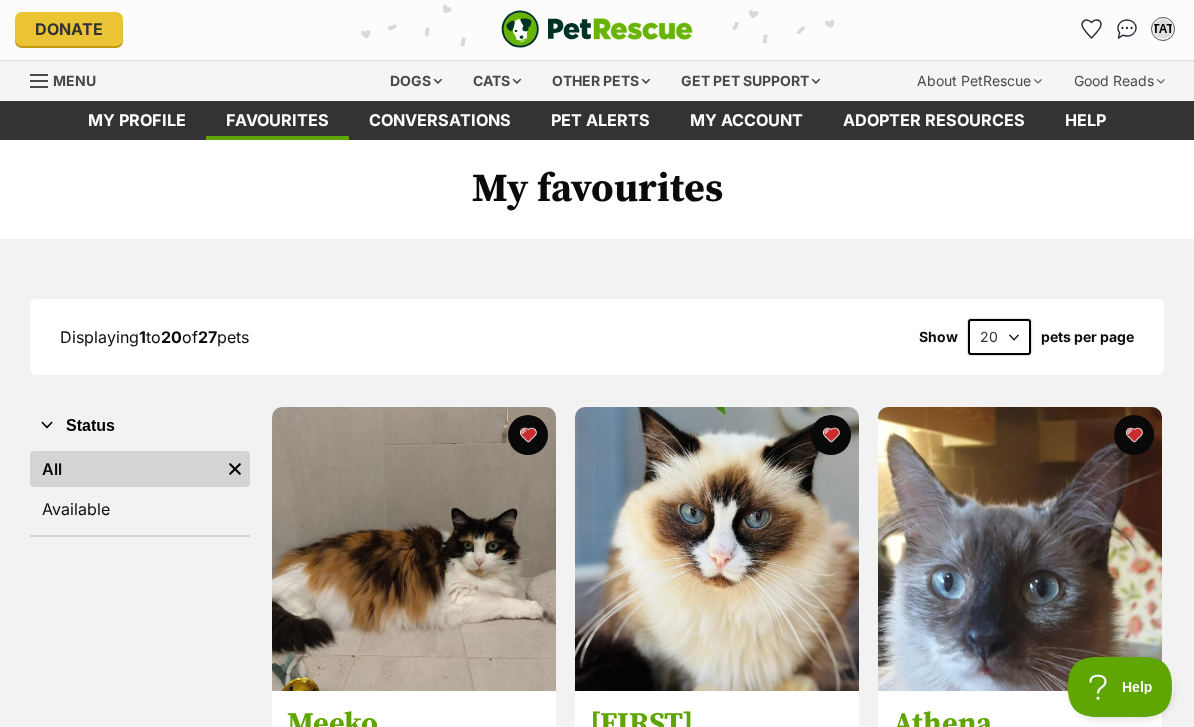 scroll, scrollTop: 0, scrollLeft: 0, axis: both 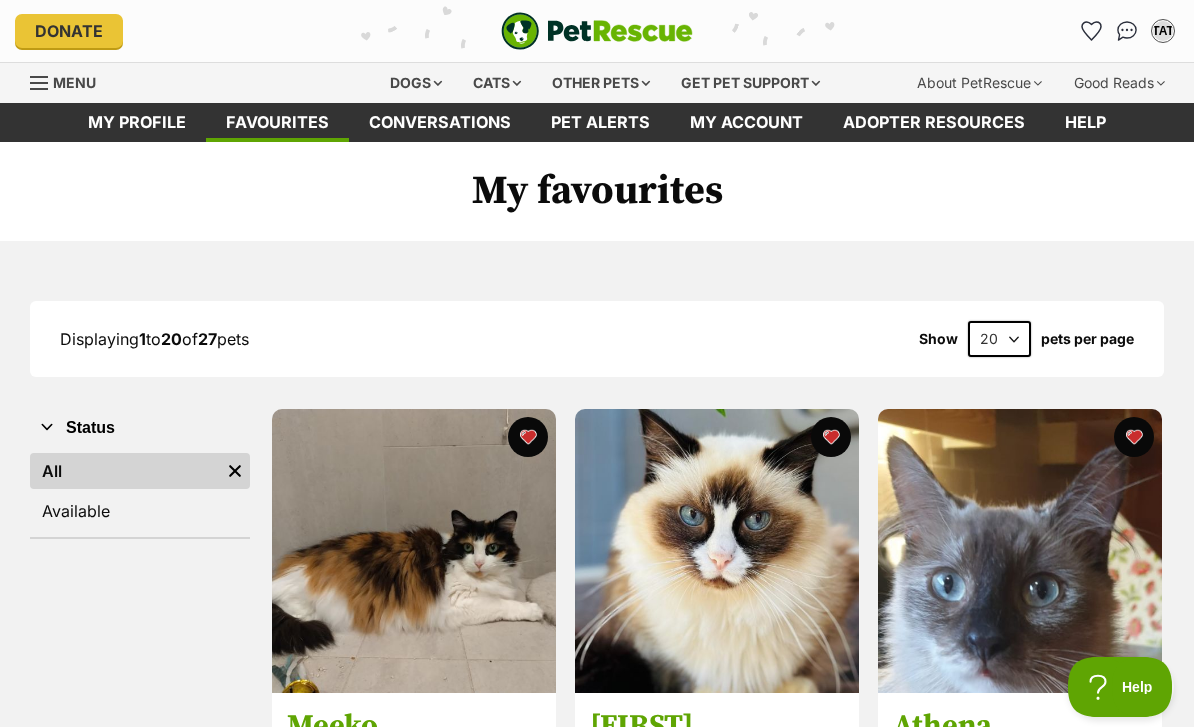 click on "Cats" at bounding box center [497, 83] 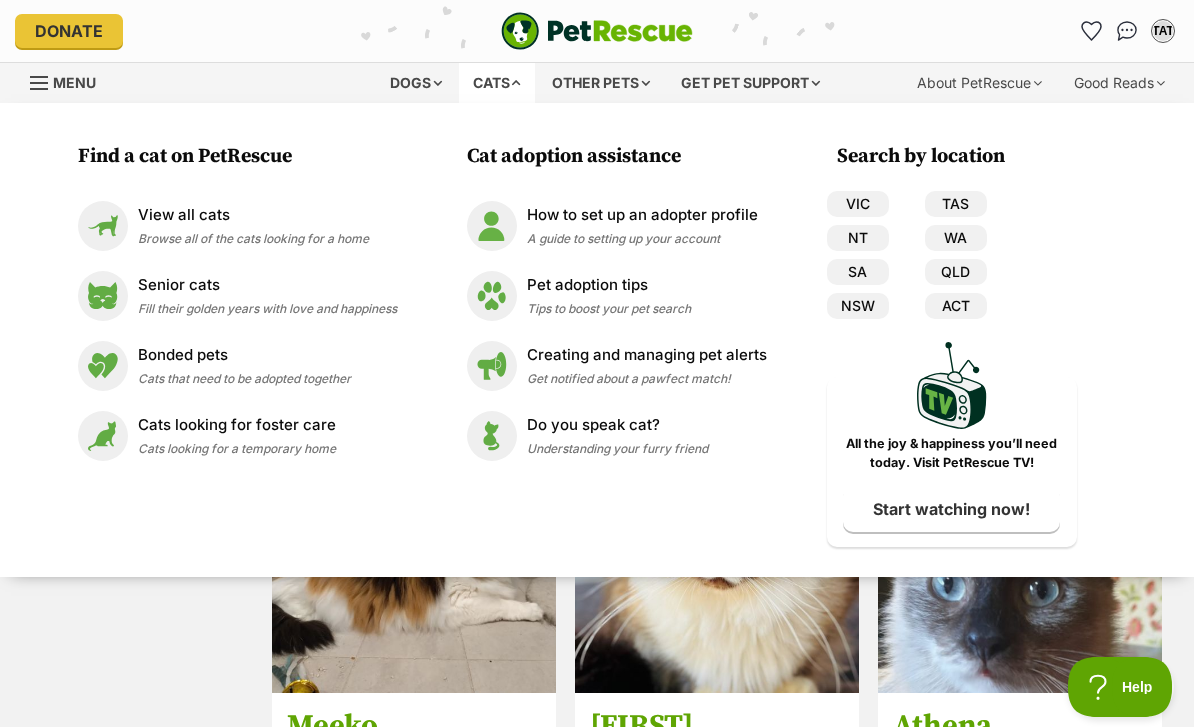 click on "NSW" at bounding box center (858, 306) 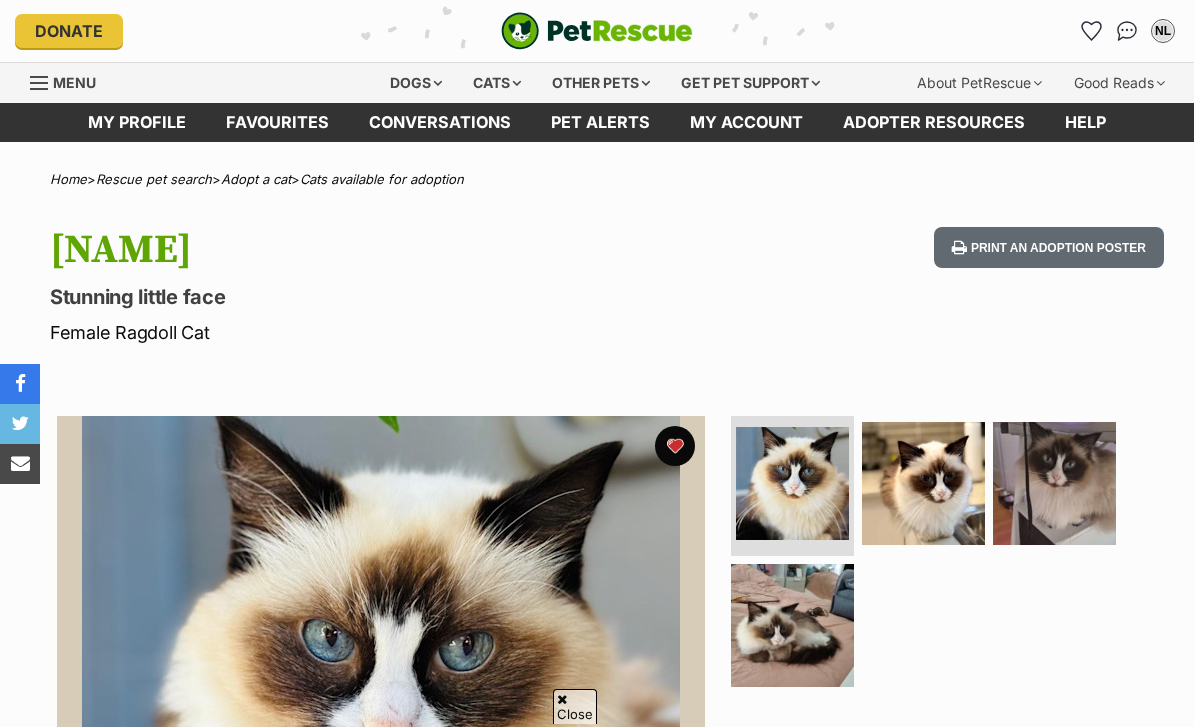 scroll, scrollTop: 378, scrollLeft: 0, axis: vertical 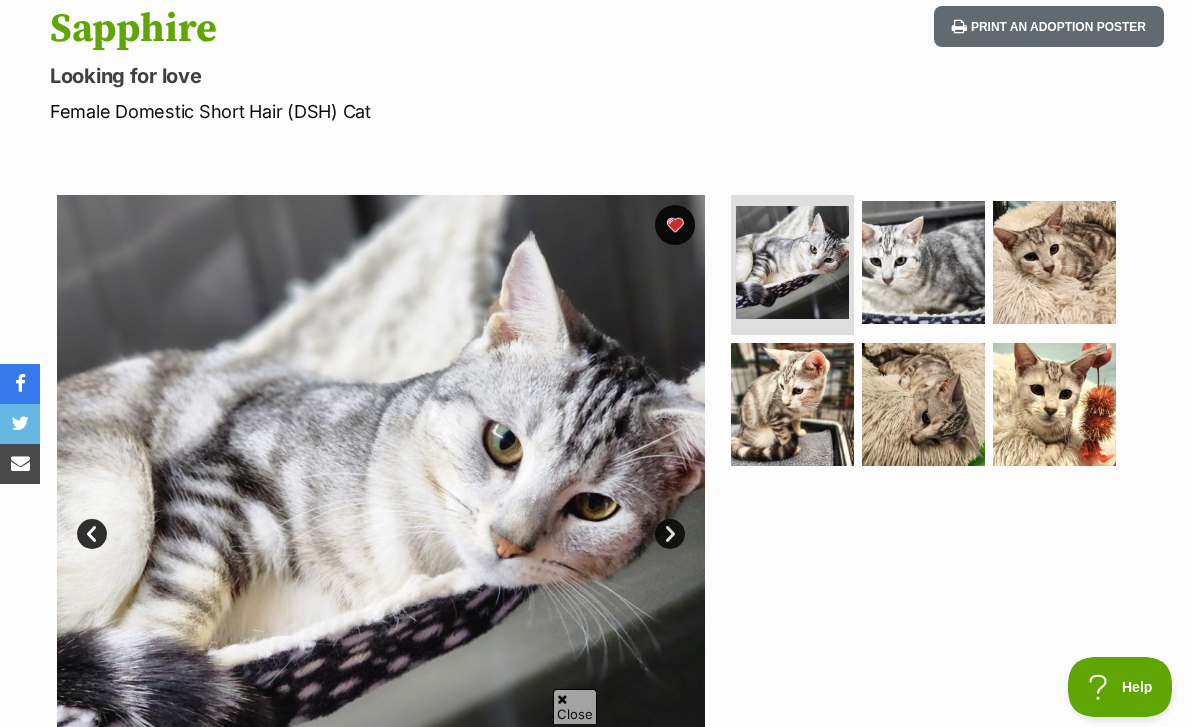 click at bounding box center [1054, 404] 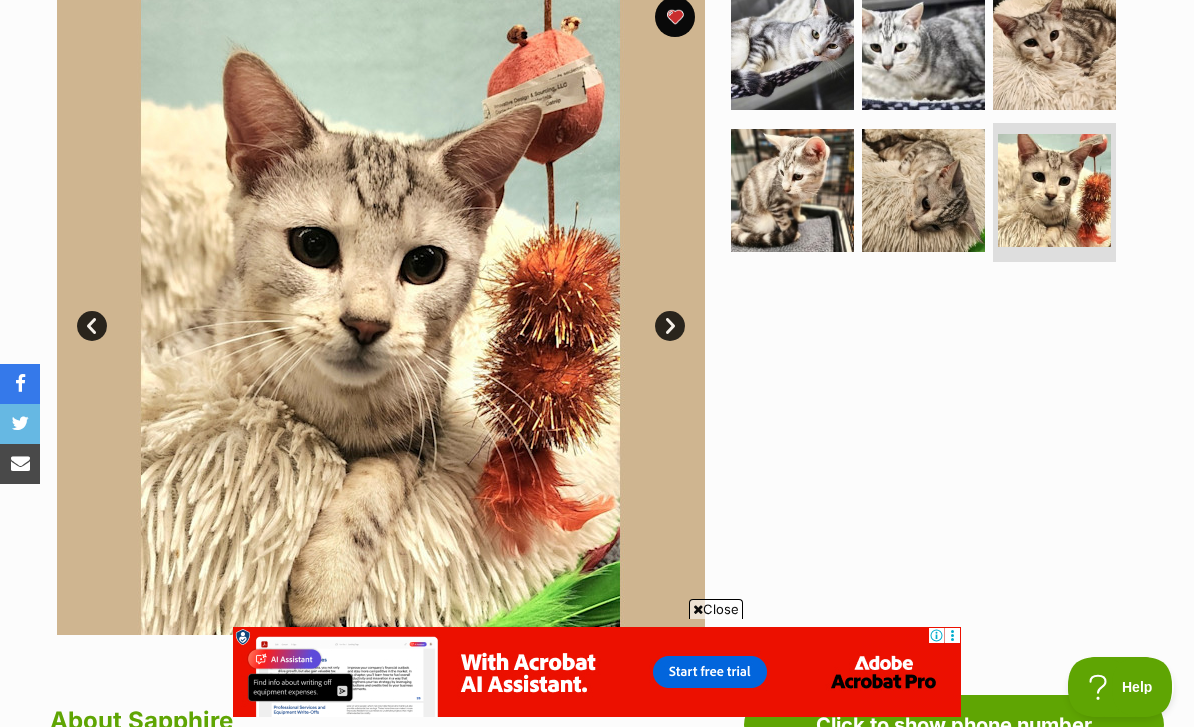 scroll, scrollTop: 434, scrollLeft: 0, axis: vertical 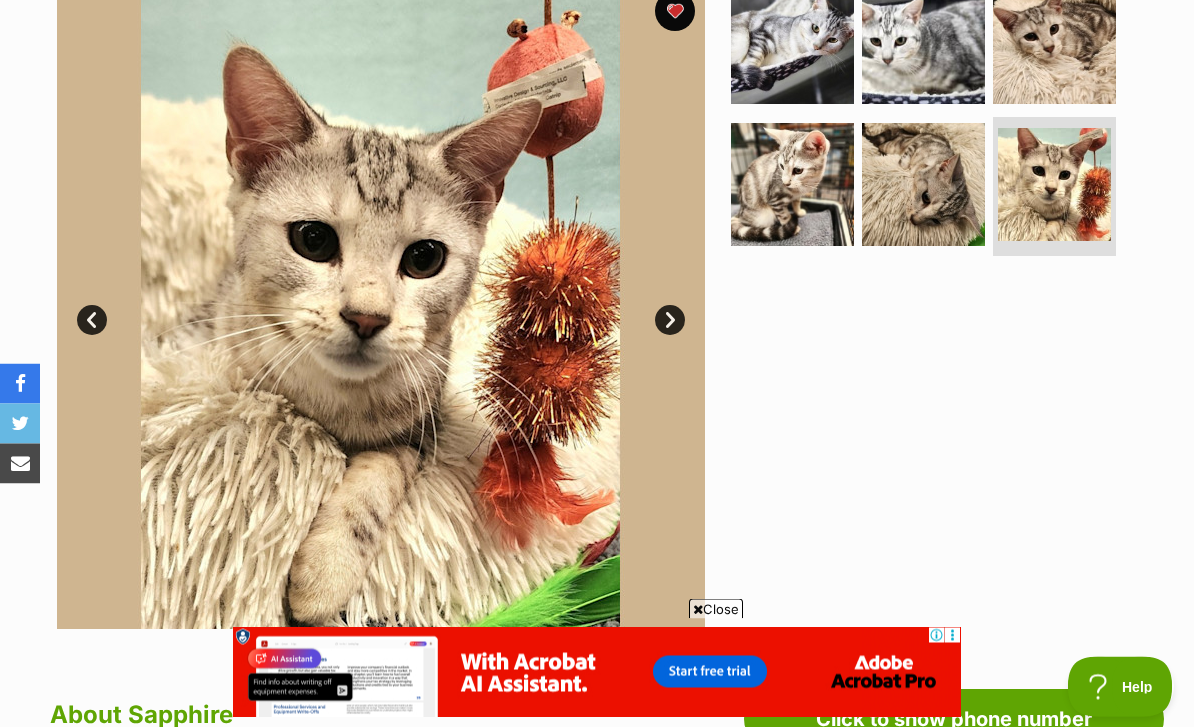 click on "Prev" at bounding box center [92, 321] 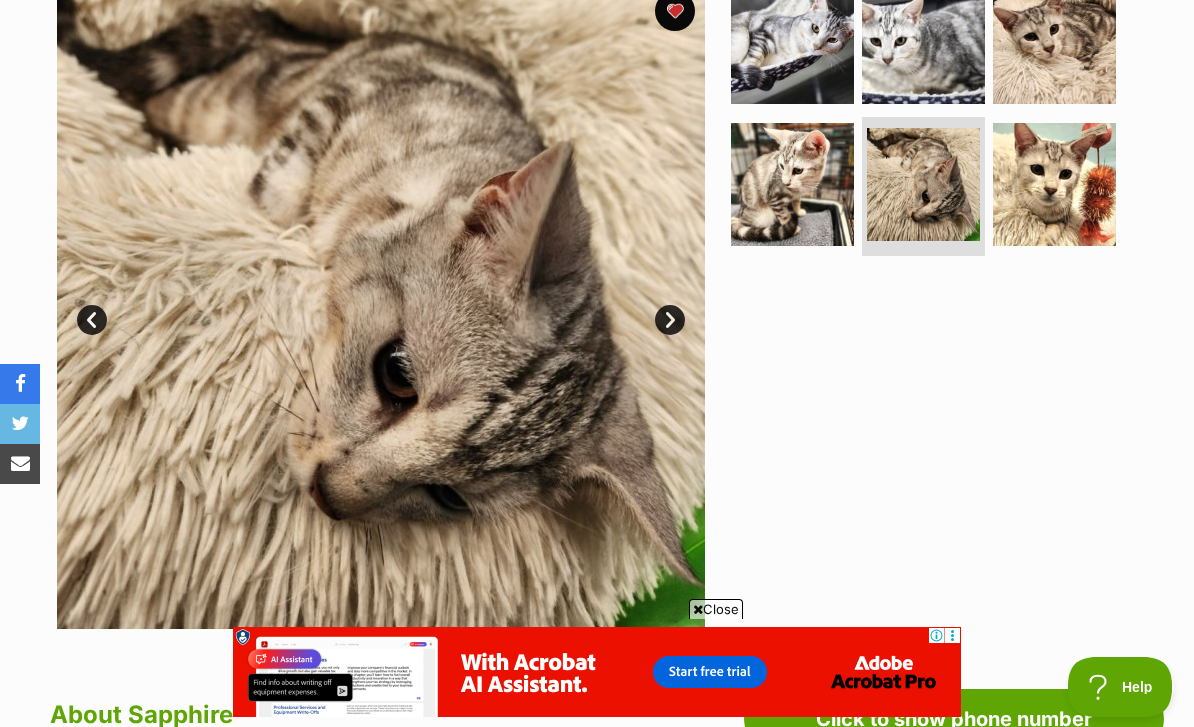 click on "Prev" at bounding box center (92, 320) 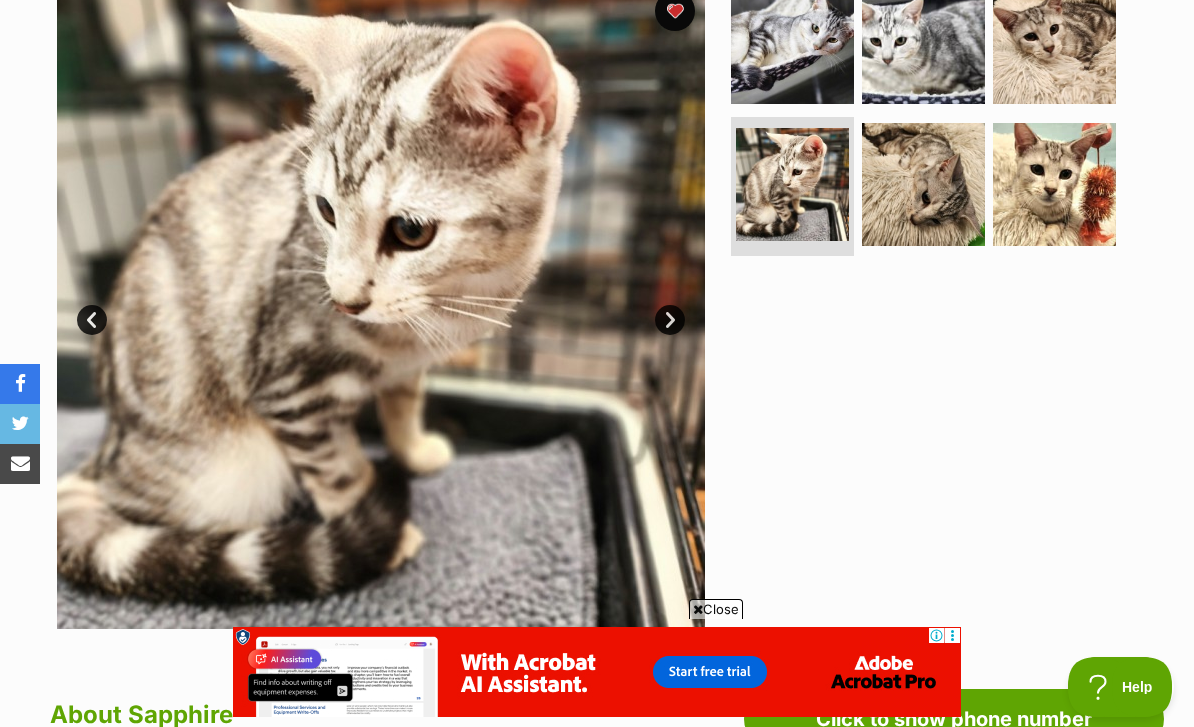 click on "Prev" at bounding box center [92, 320] 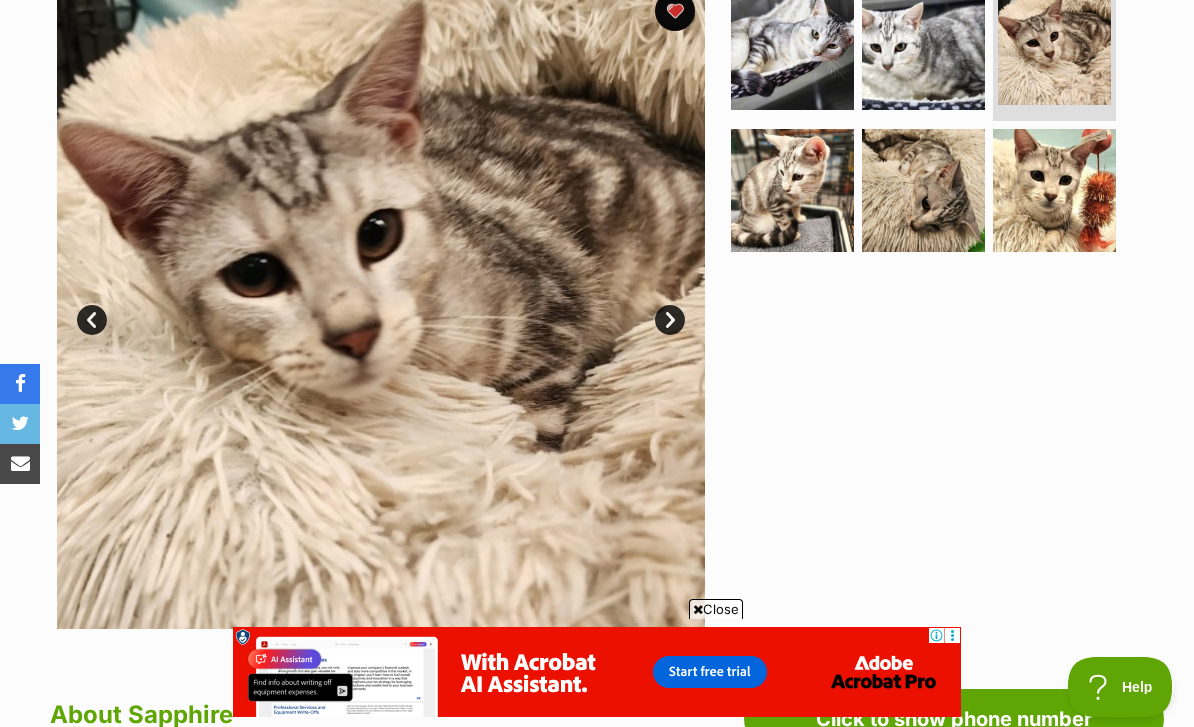 click at bounding box center (381, 305) 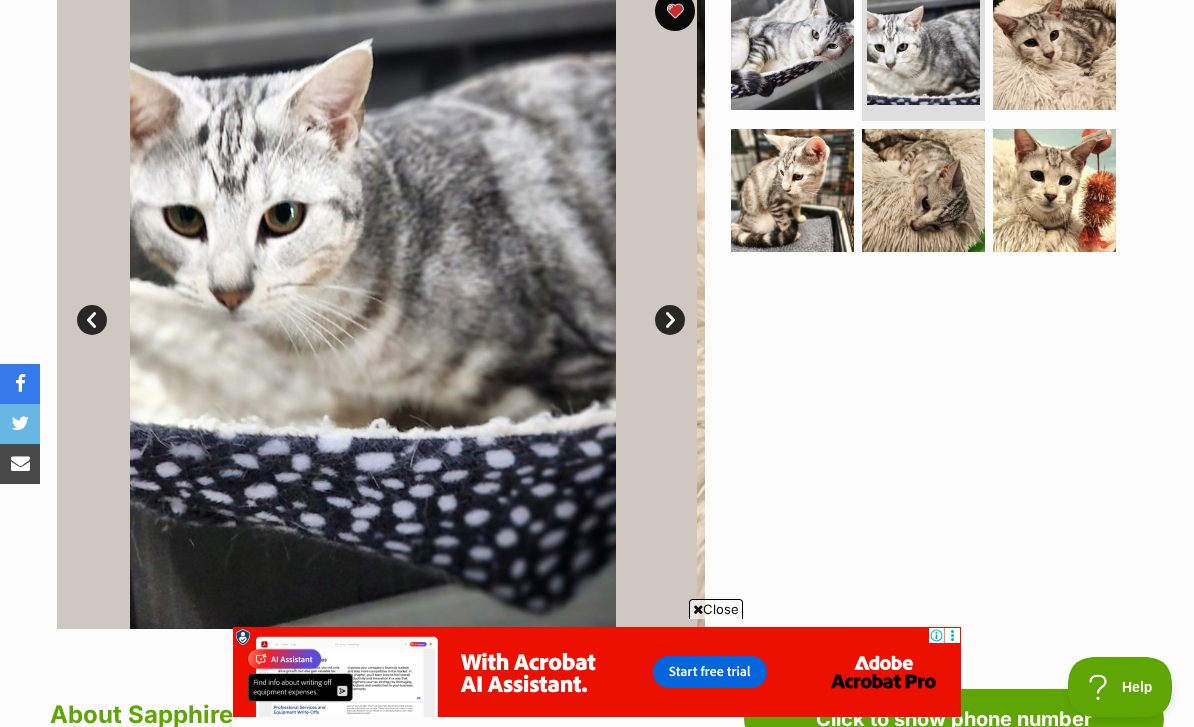 click on "Prev" at bounding box center [92, 320] 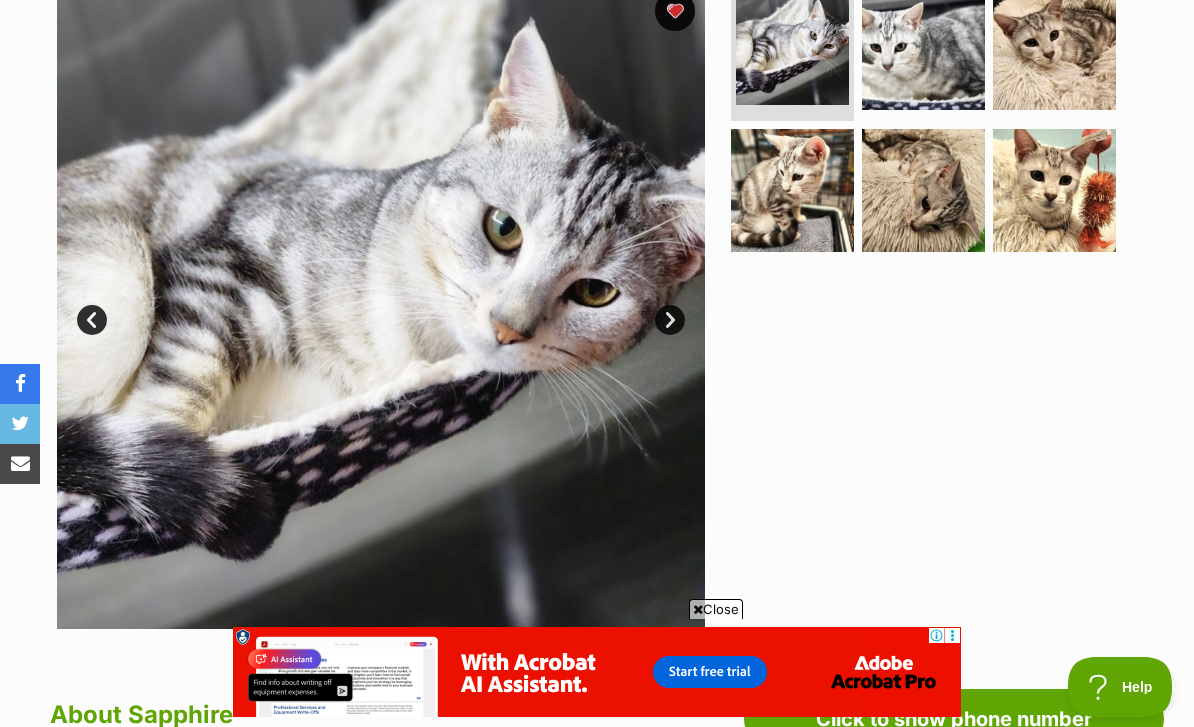 click on "Prev" at bounding box center (92, 320) 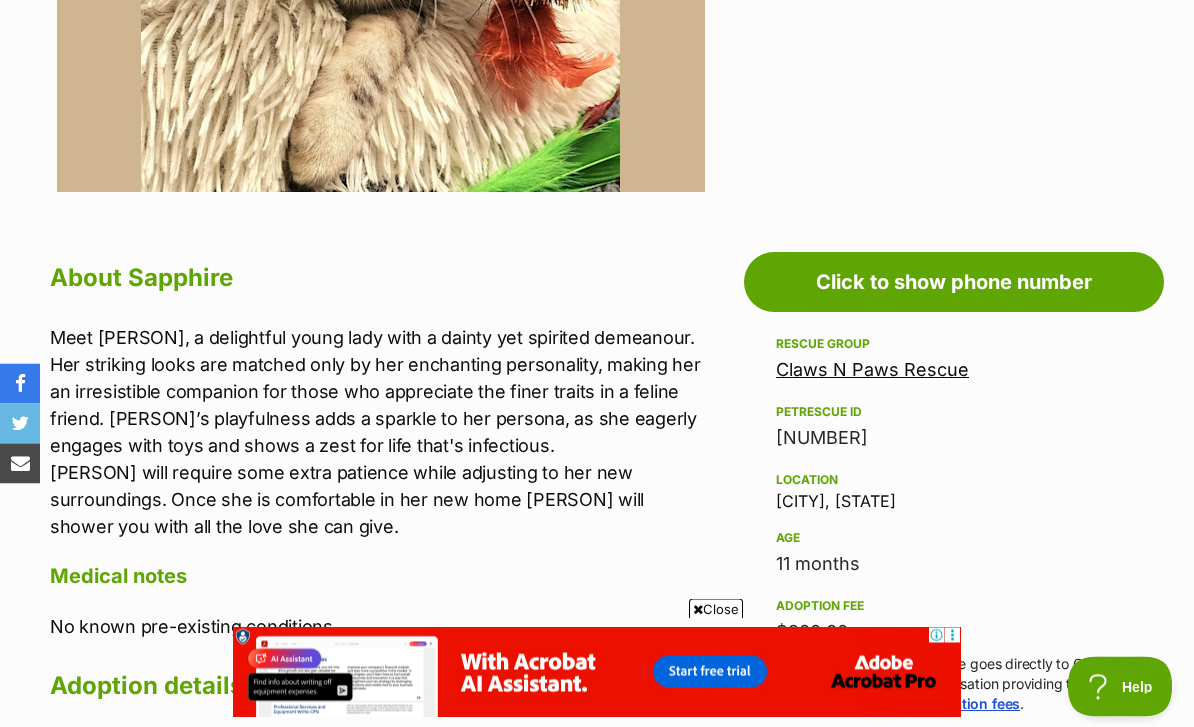 scroll, scrollTop: 875, scrollLeft: 0, axis: vertical 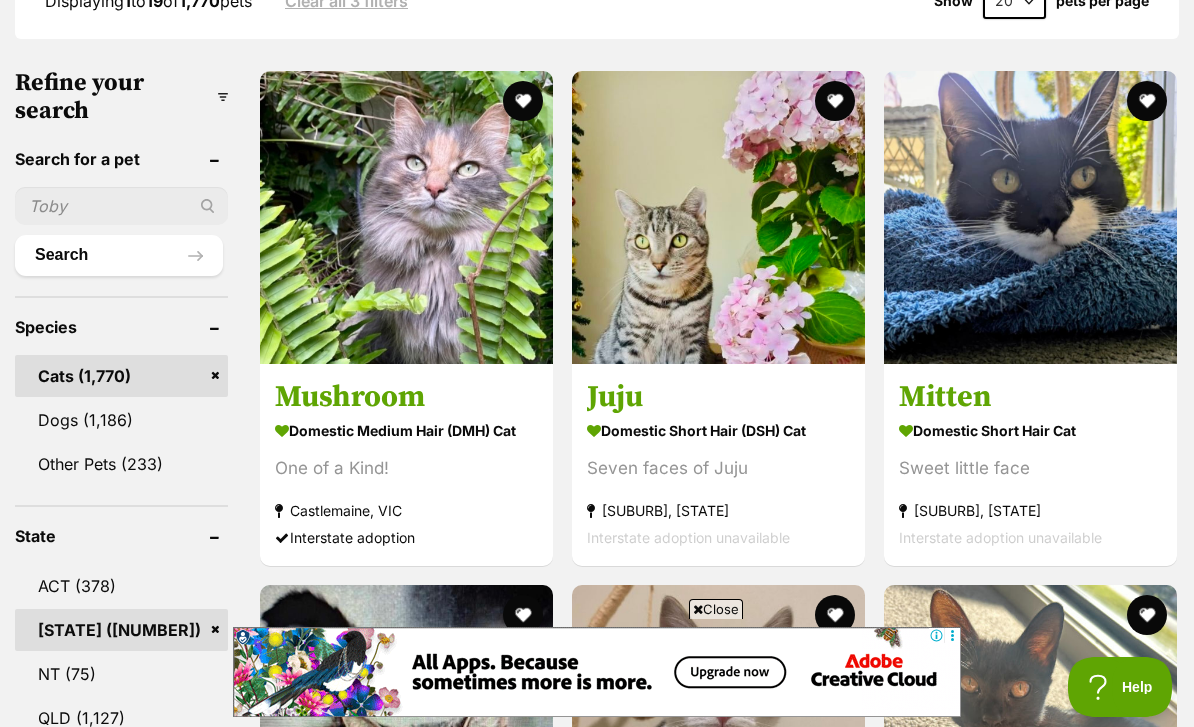 click on "Castlemaine, VIC" at bounding box center [406, 510] 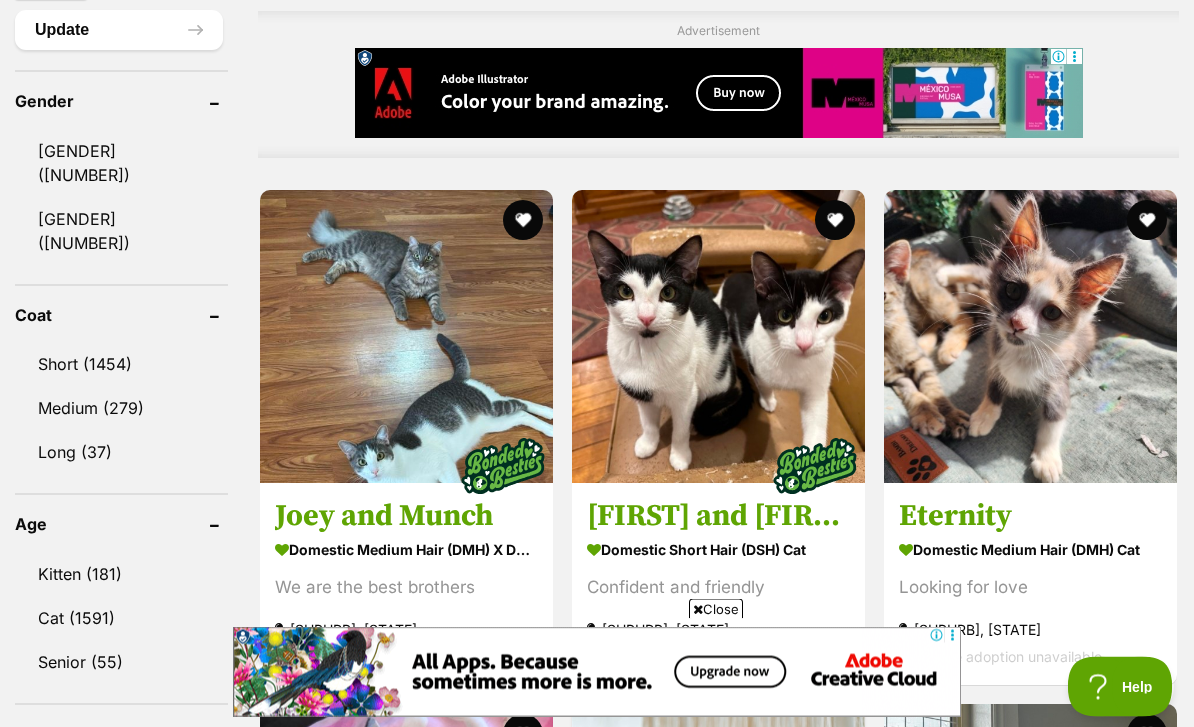 scroll, scrollTop: 1684, scrollLeft: 0, axis: vertical 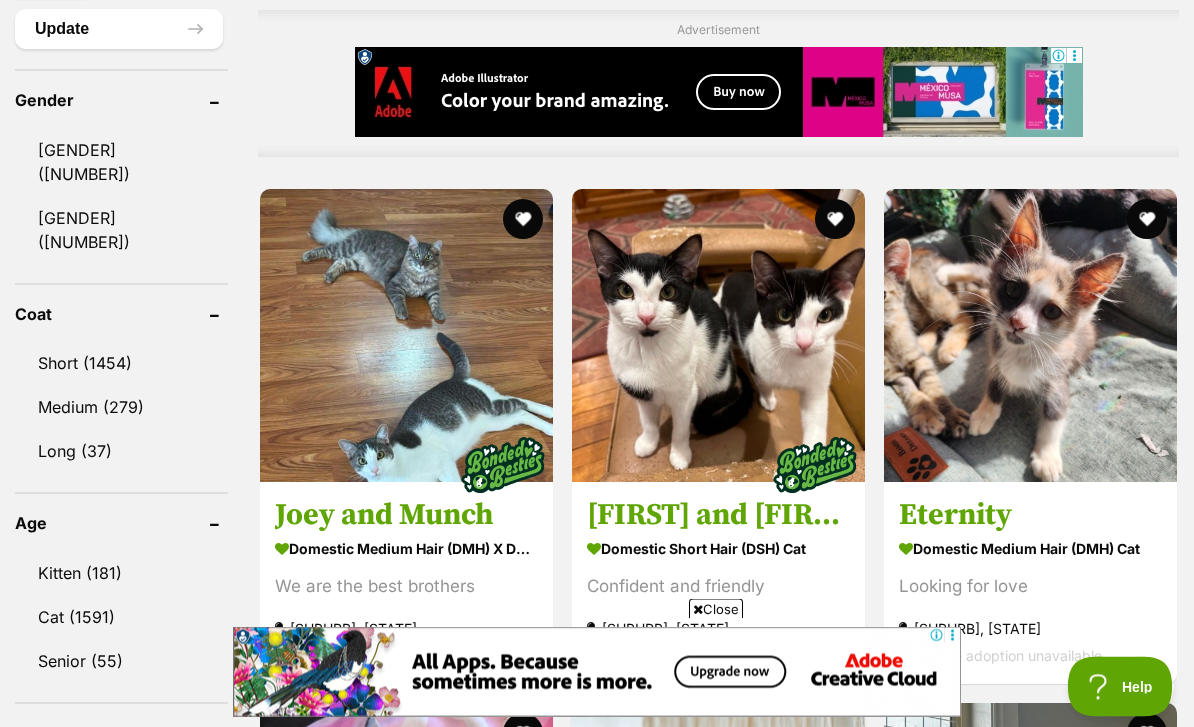 click on "Cat (1591)" at bounding box center [121, 618] 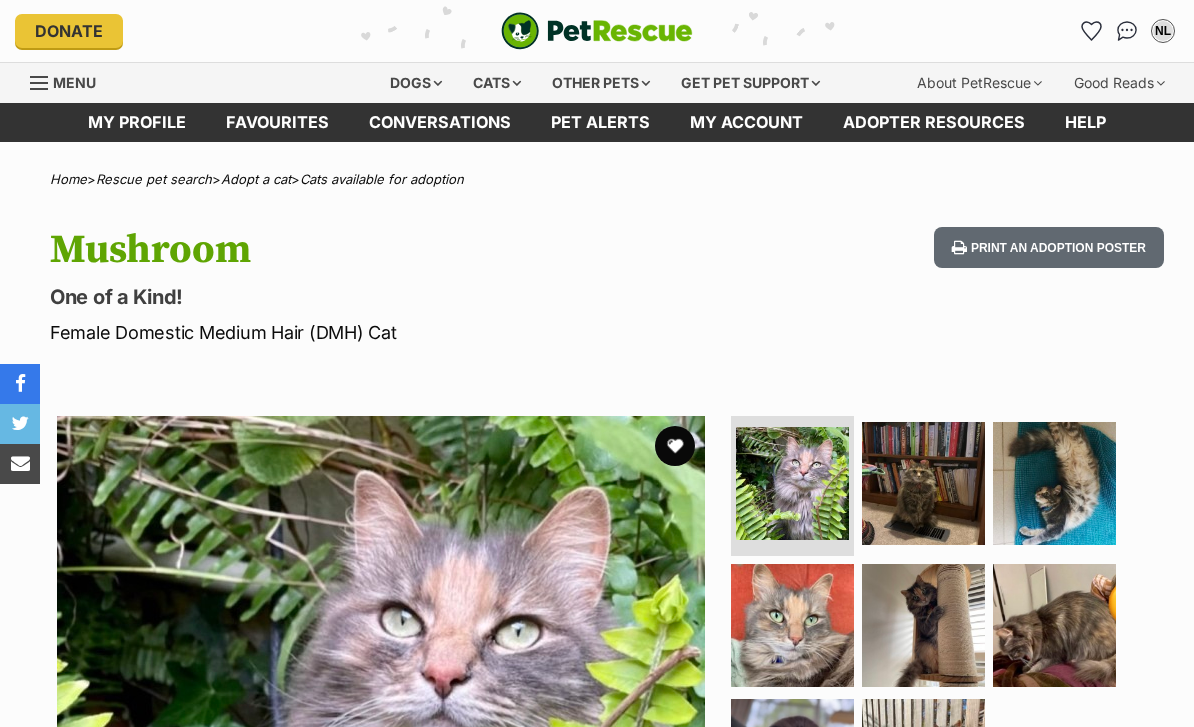 scroll, scrollTop: 0, scrollLeft: 0, axis: both 